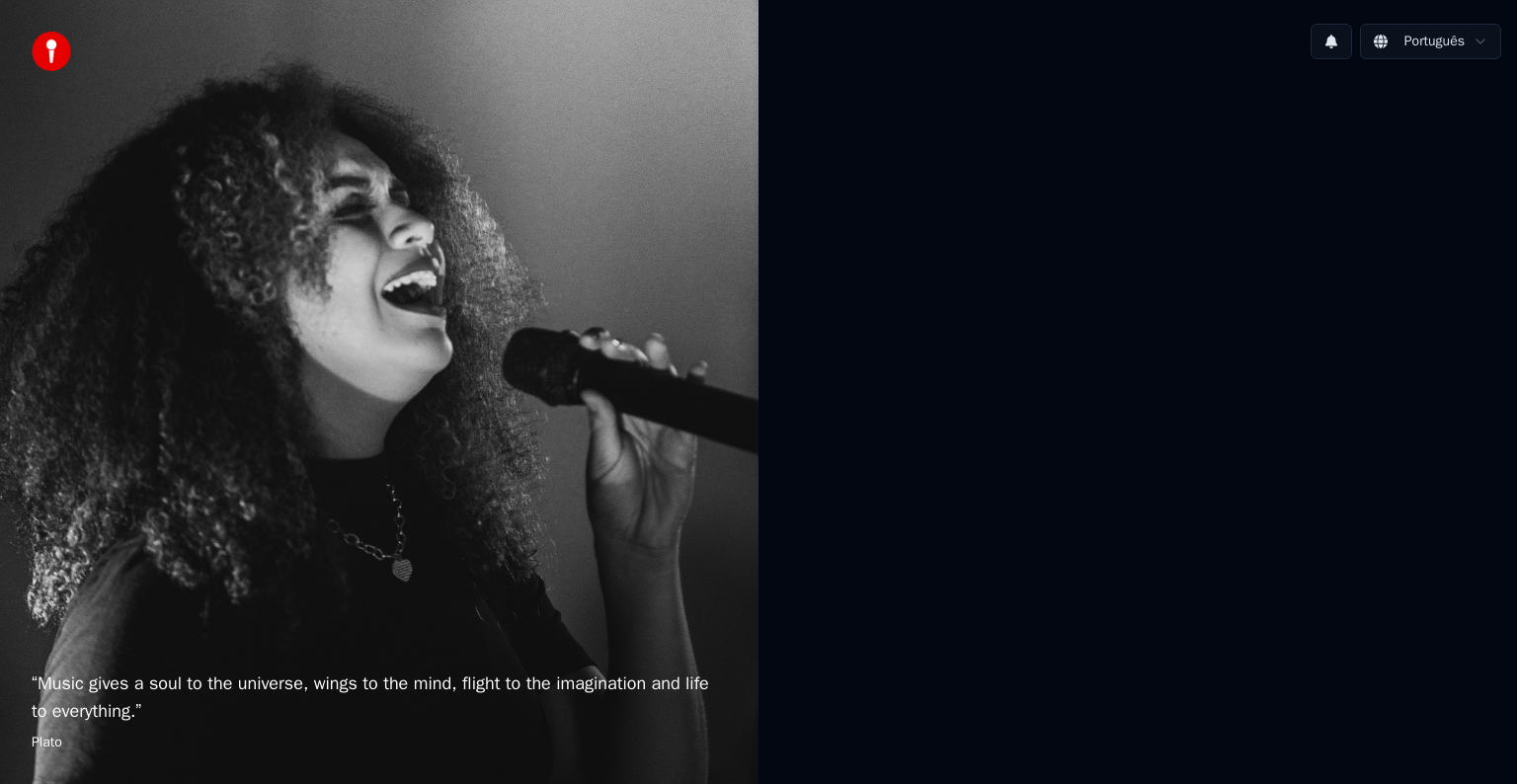 scroll, scrollTop: 0, scrollLeft: 0, axis: both 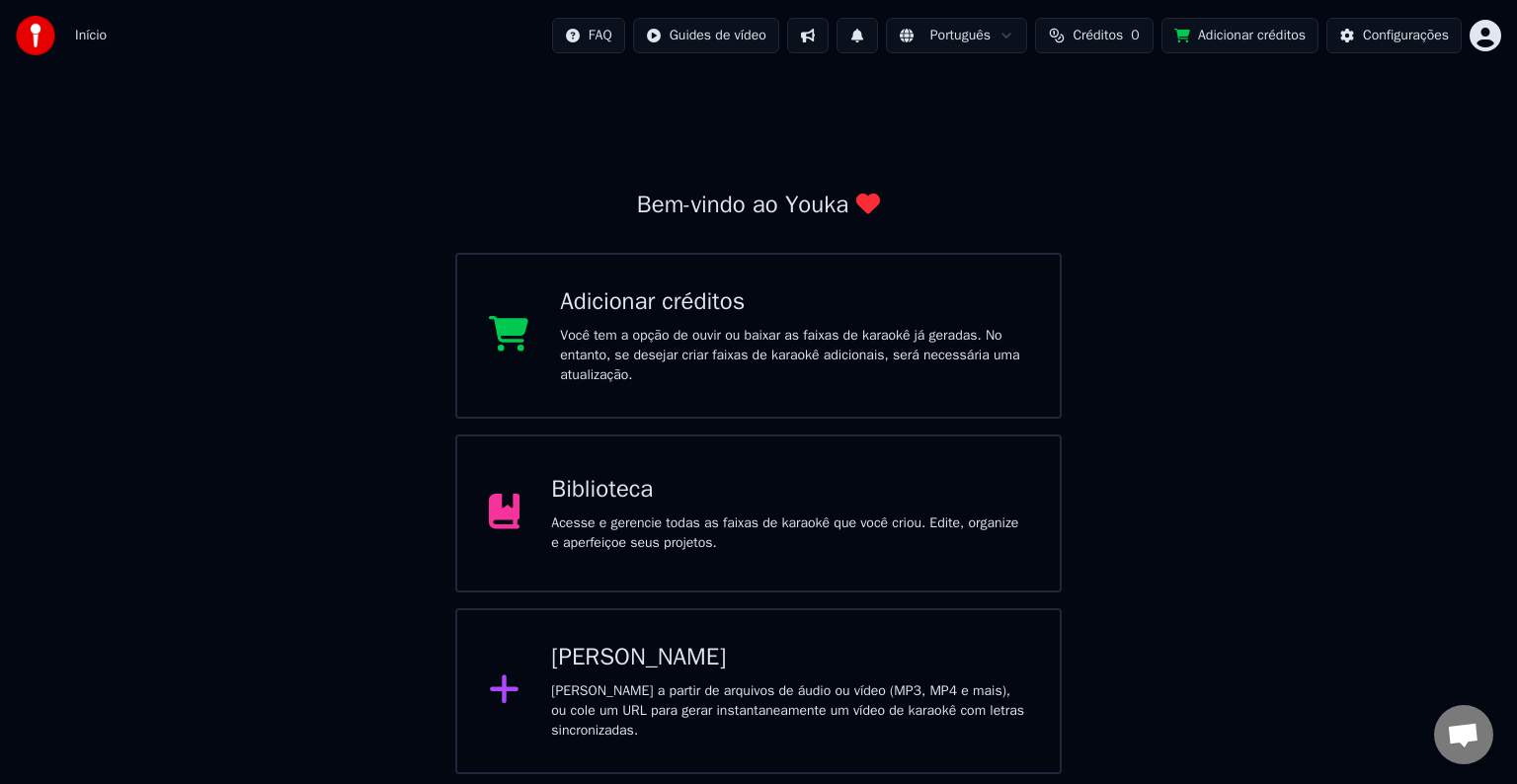 click on "Créditos" at bounding box center [1097, 36] 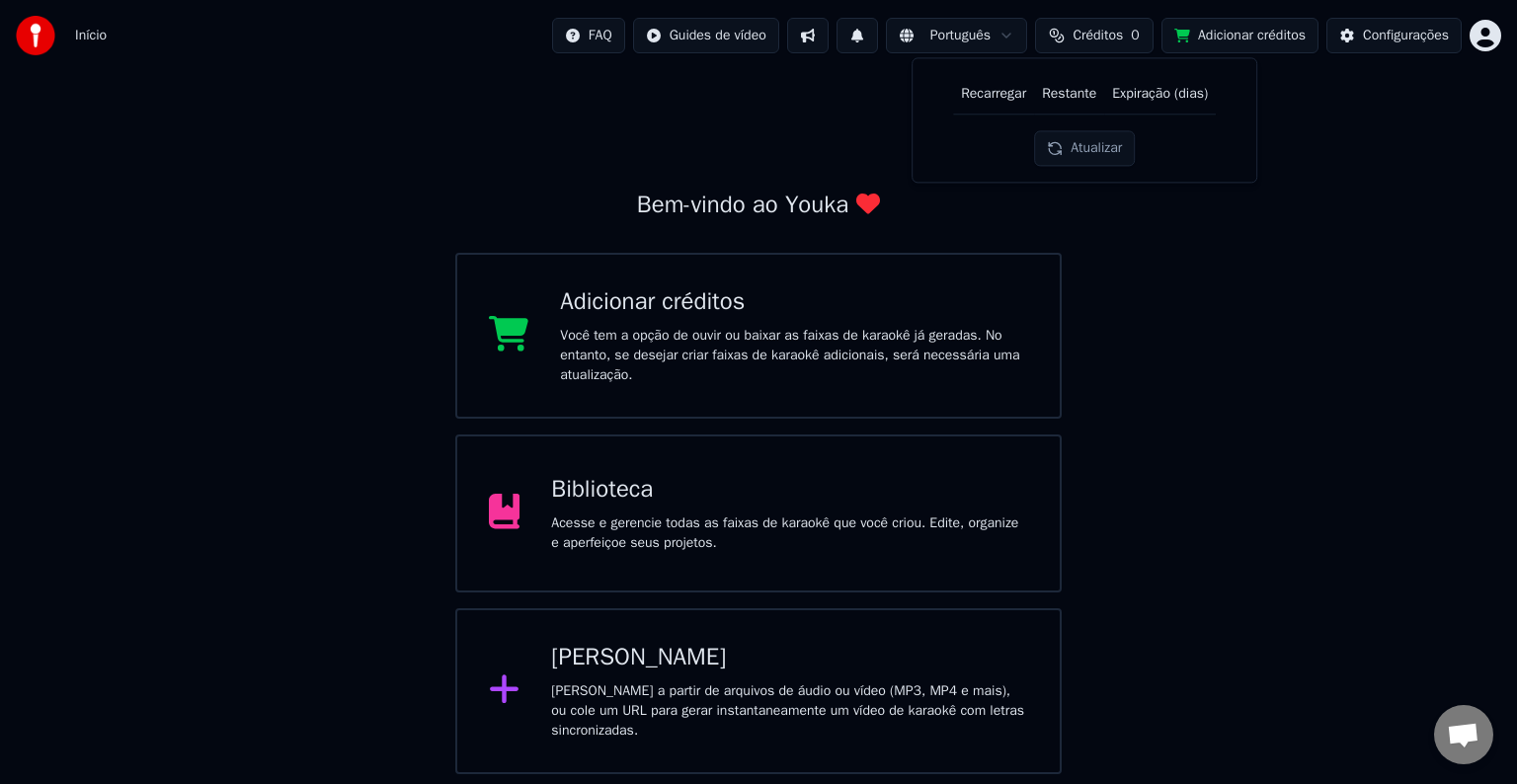 click on "Recarregar" at bounding box center (994, 94) 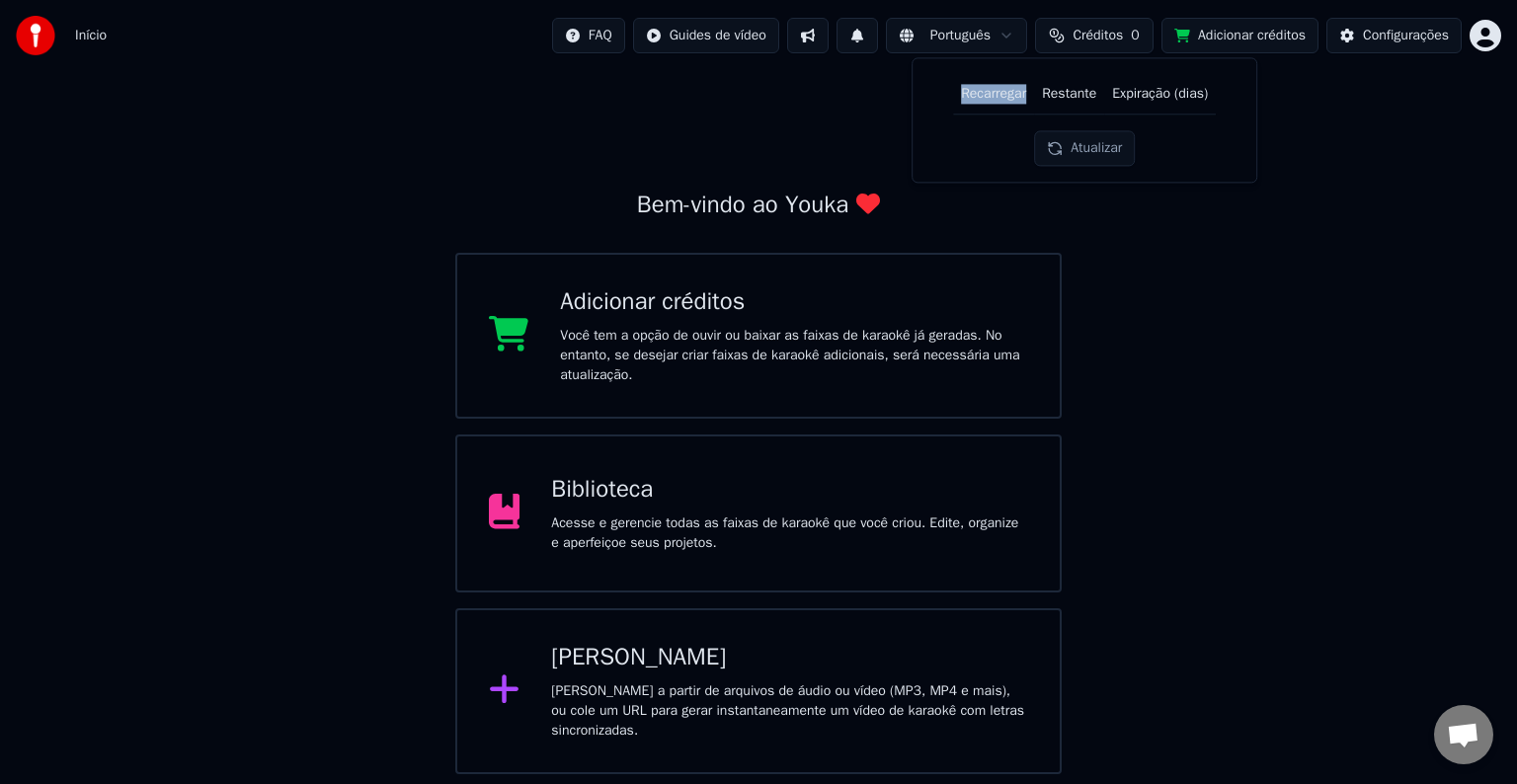 click on "Recarregar" at bounding box center [994, 94] 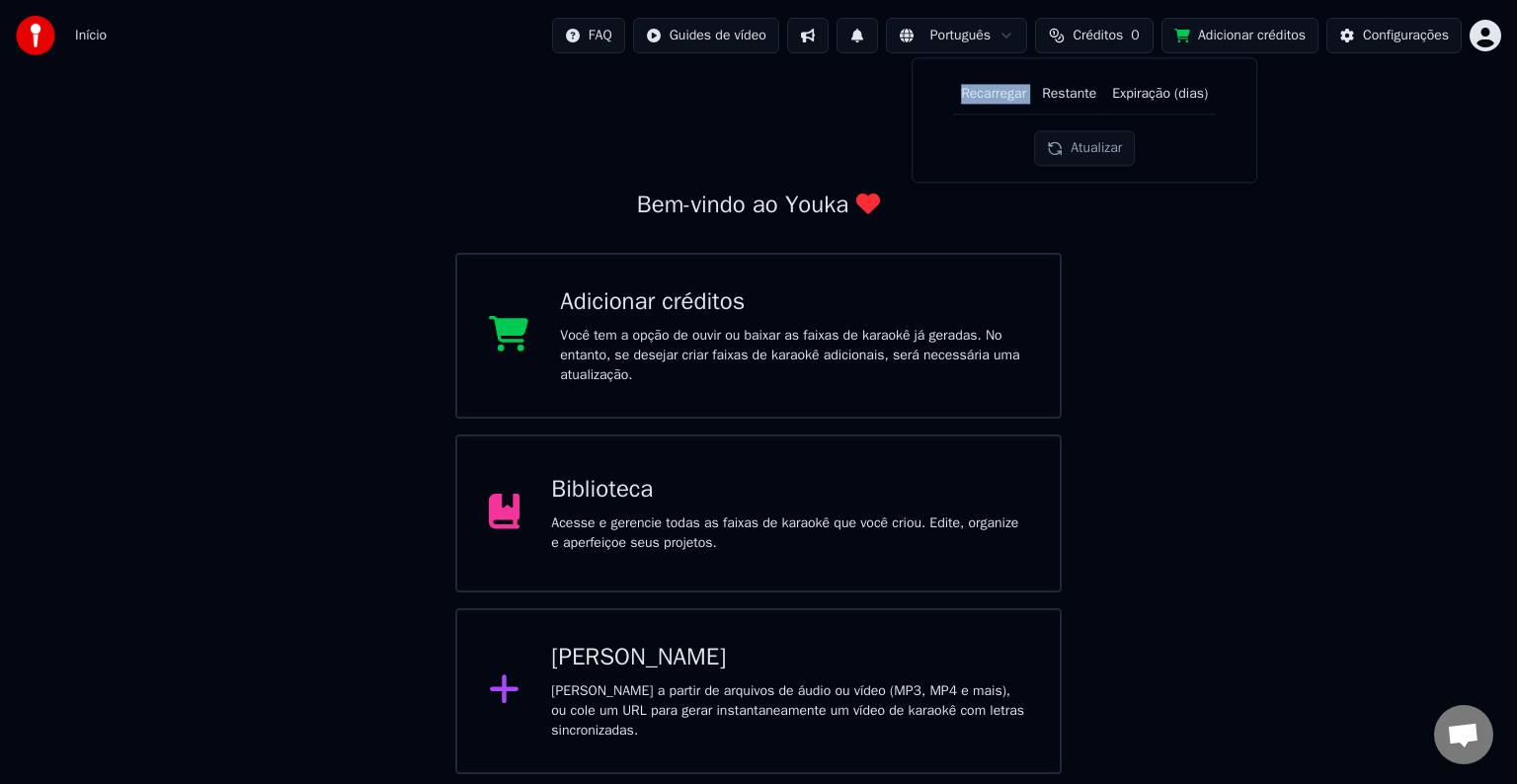 drag, startPoint x: 976, startPoint y: 95, endPoint x: 1003, endPoint y: 105, distance: 28.79236 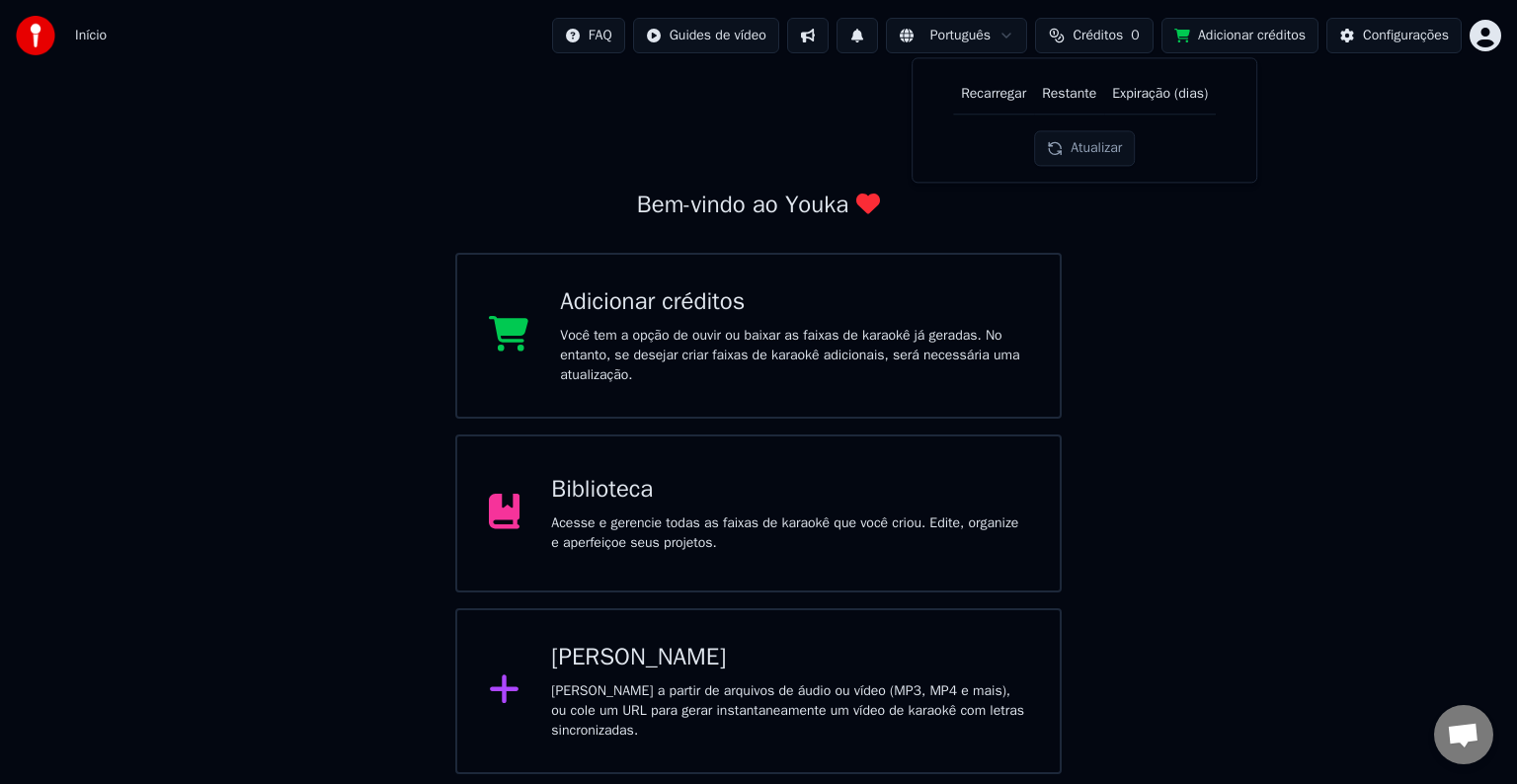 click on "Recarregar Restante Expiração (dias) Atualizar" at bounding box center (1084, 119) 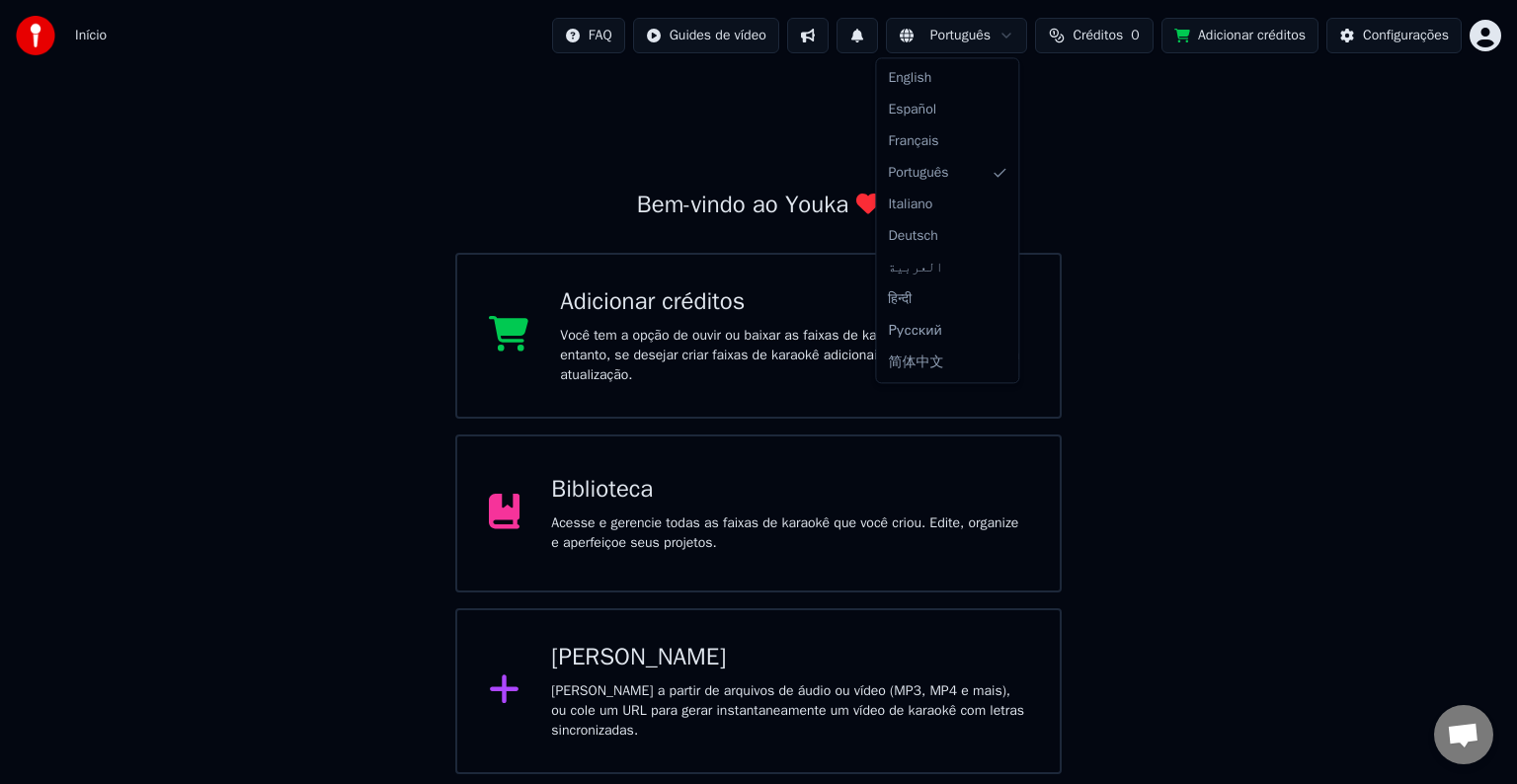 click on "Início FAQ Guides de vídeo Português Créditos 0 Adicionar créditos Configurações Bem-vindo ao Youka Adicionar créditos Você tem a opção de ouvir ou baixar as faixas de karaokê já geradas. No entanto, se desejar criar faixas de karaokê adicionais, será necessária uma atualização. Biblioteca Acesse e gerencie todas as faixas de karaokê que você criou. Edite, organize e aperfeiçoe seus projetos. Criar Karaokê Crie karaokê a partir de arquivos de áudio ou vídeo (MP3, MP4 e mais), ou cole um URL para gerar instantaneamente um vídeo de karaokê com letras sincronizadas. English Español Français Português Italiano Deutsch العربية हिन्दी Русский 简体中文" at bounding box center [758, 387] 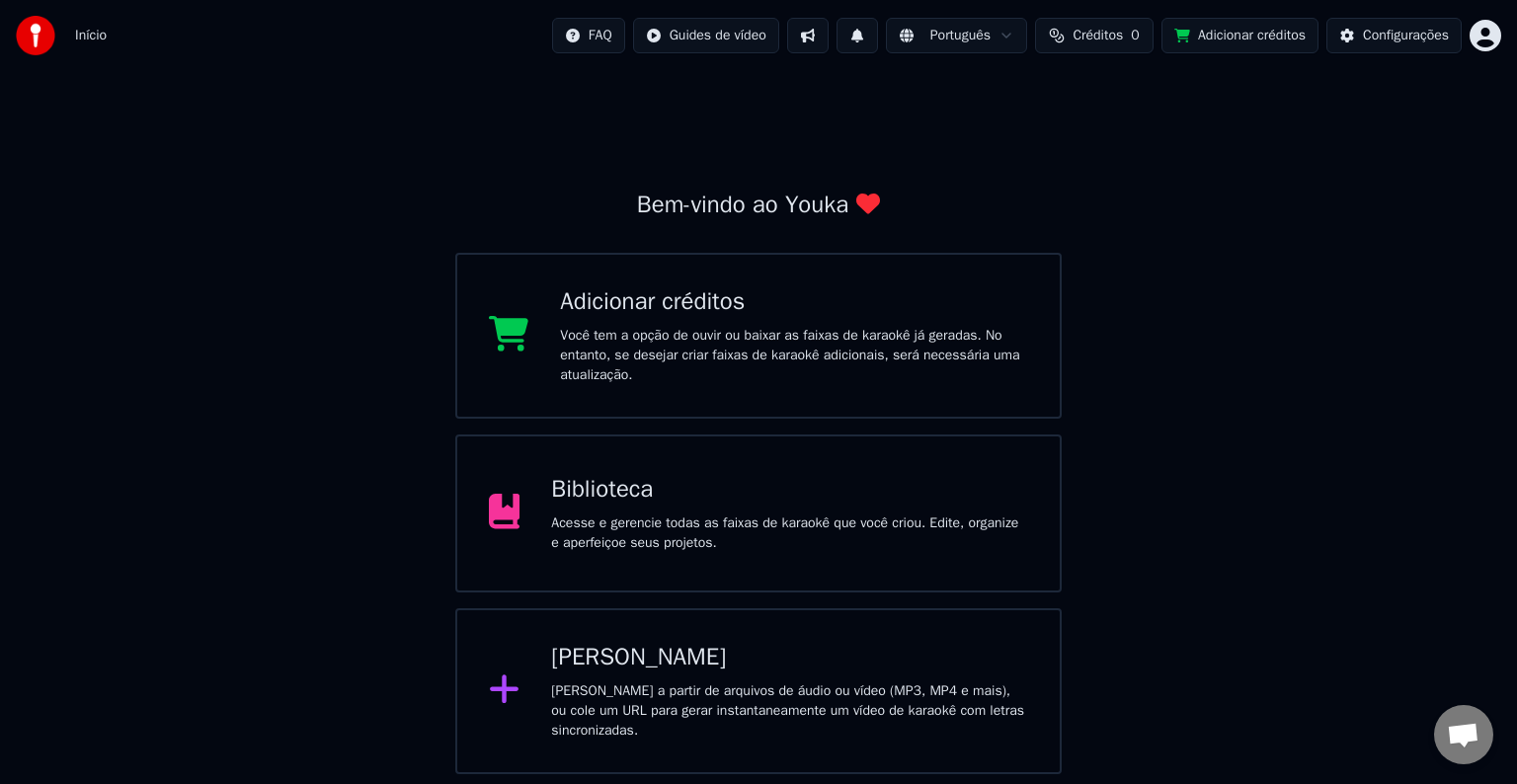 click on "Adicionar créditos" at bounding box center [1239, 36] 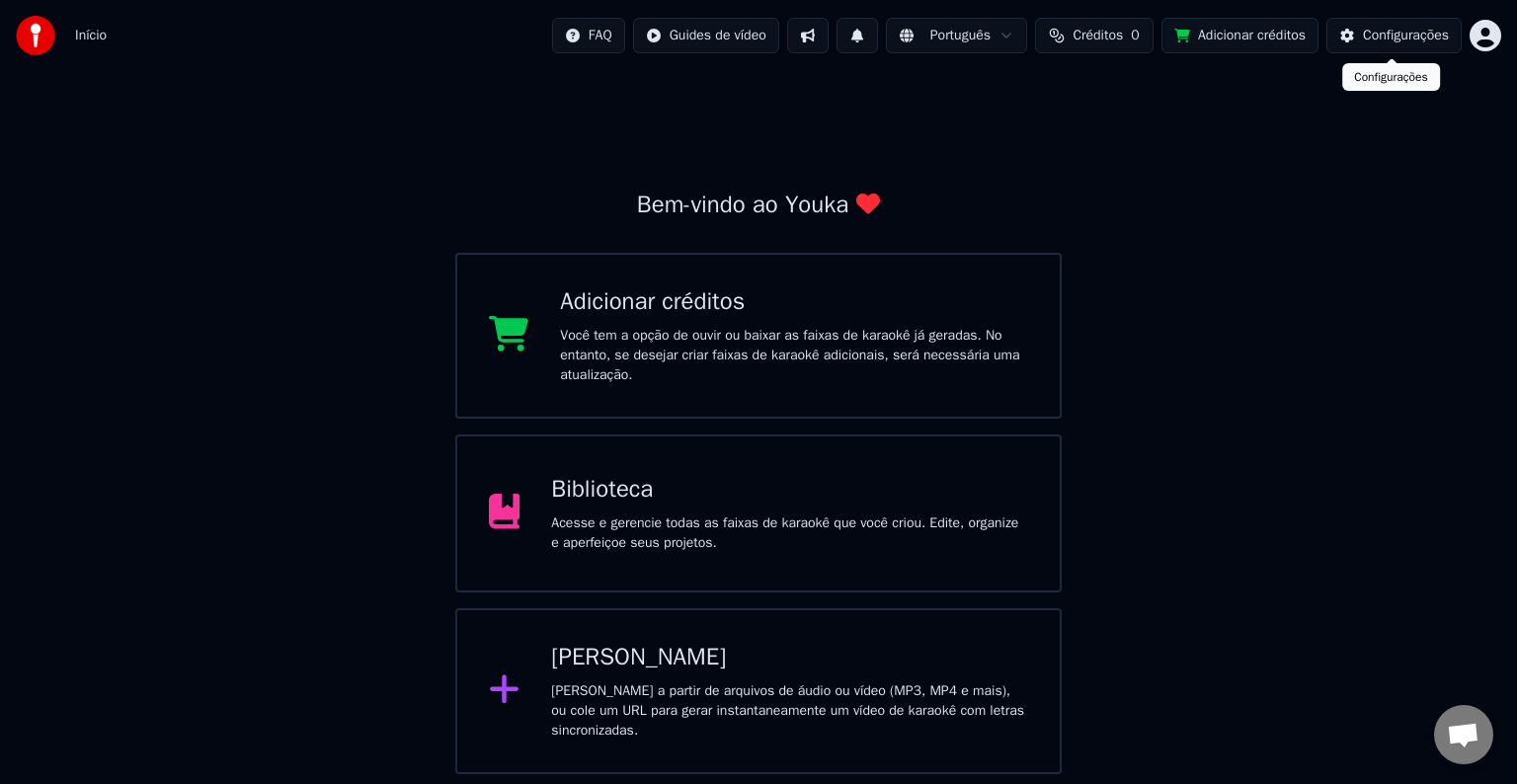 click on "Configurações" at bounding box center (1405, 36) 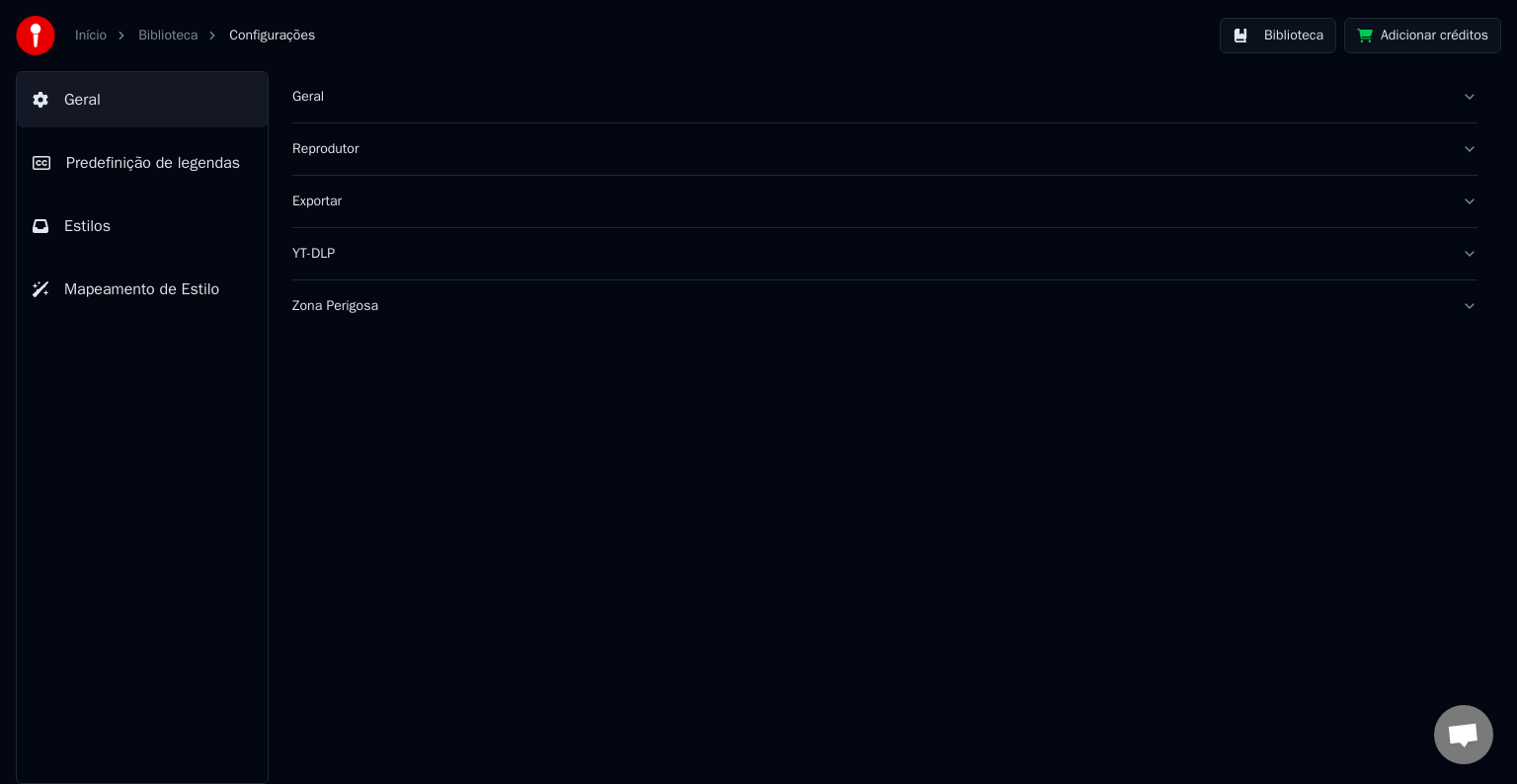 click on "Adicionar créditos" at bounding box center [1422, 36] 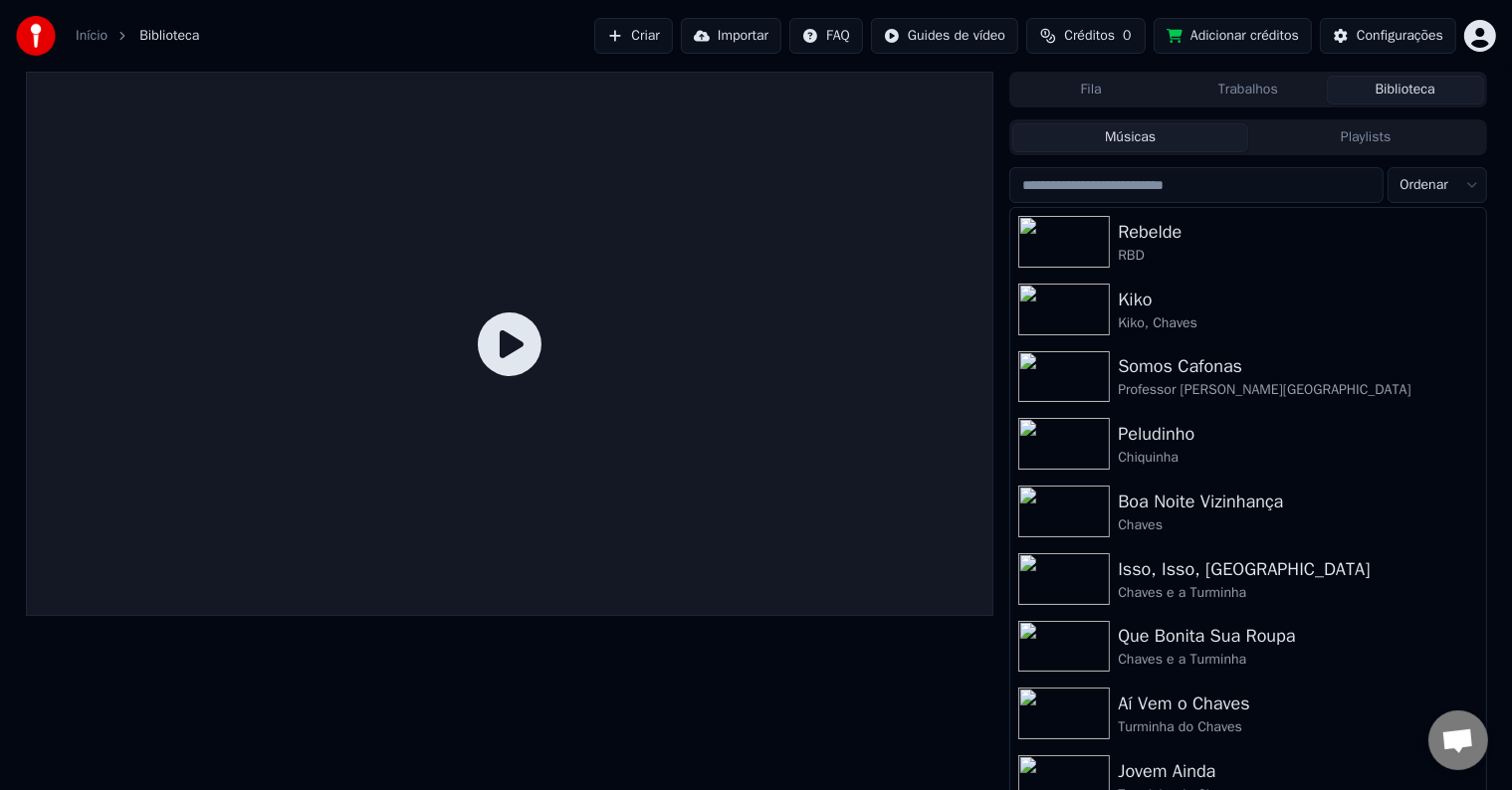 click on "Início Biblioteca Criar Importar FAQ Guides de vídeo Créditos 0 Adicionar créditos Configurações Fila Trabalhos Biblioteca Músicas Playlists Ordenar Rebelde RBD [PERSON_NAME], Chaves Somos Cafonas Professor [PERSON_NAME] • [PERSON_NAME] Boa Noite Vizinhança Chaves Isso, [GEOGRAPHIC_DATA], Isso Chaves e a Turminha Que Bonita Sua Roupa Chaves e a Turminha Aí Vem o Chaves Turminha do Chaves Jovem Ainda Turminha do Chaves Narcisista Maiara e Maraisa Medo [PERSON_NAME] e [PERSON_NAME] Medo [PERSON_NAME] e [PERSON_NAME]" at bounding box center (756, 395) 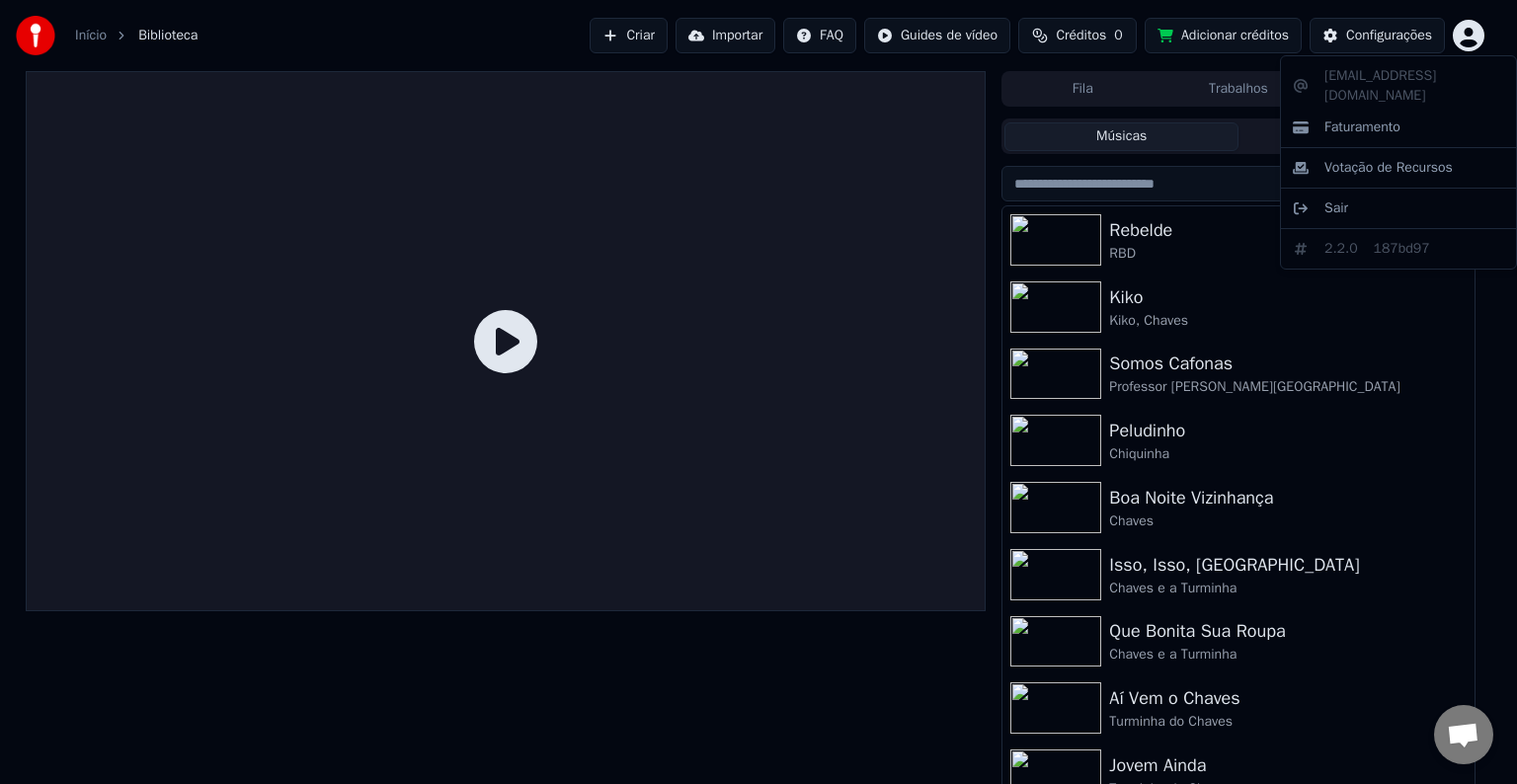 click on "[EMAIL_ADDRESS][DOMAIN_NAME] Faturamento Votação de Recursos Sair 2.2.0 187bd97" at bounding box center (1398, 162) 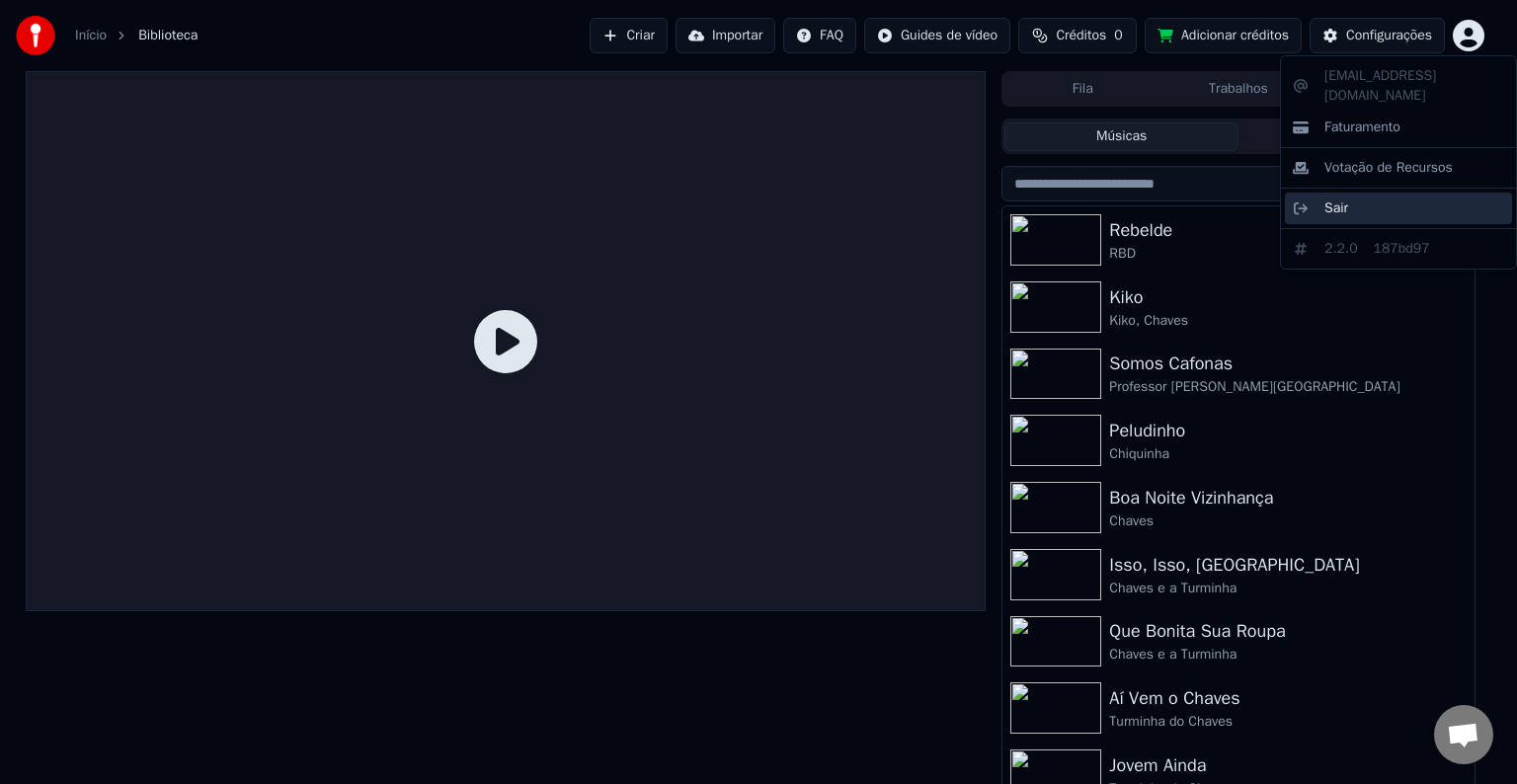 click on "Sair" at bounding box center [1398, 208] 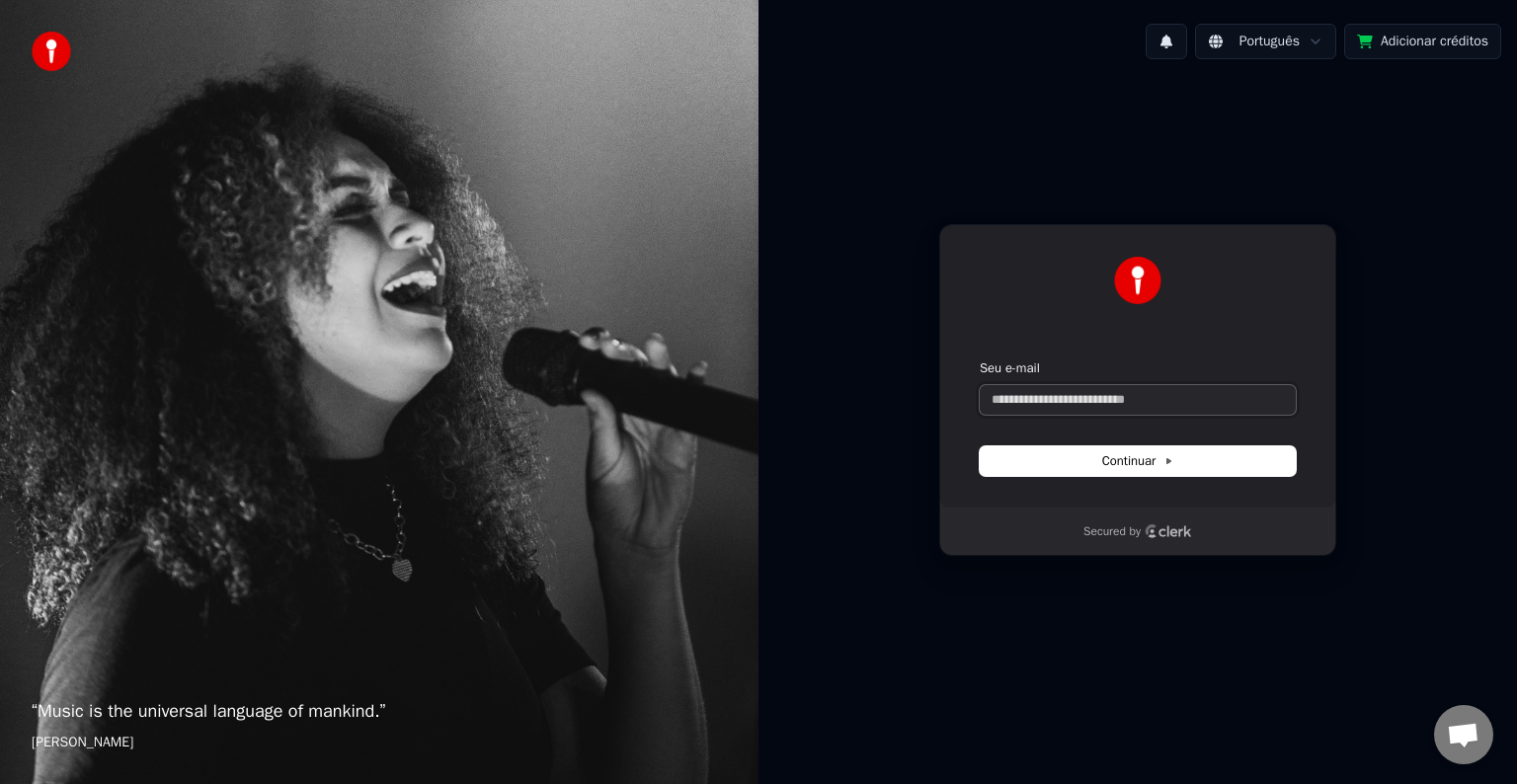 click on "Seu e-mail" at bounding box center [1138, 400] 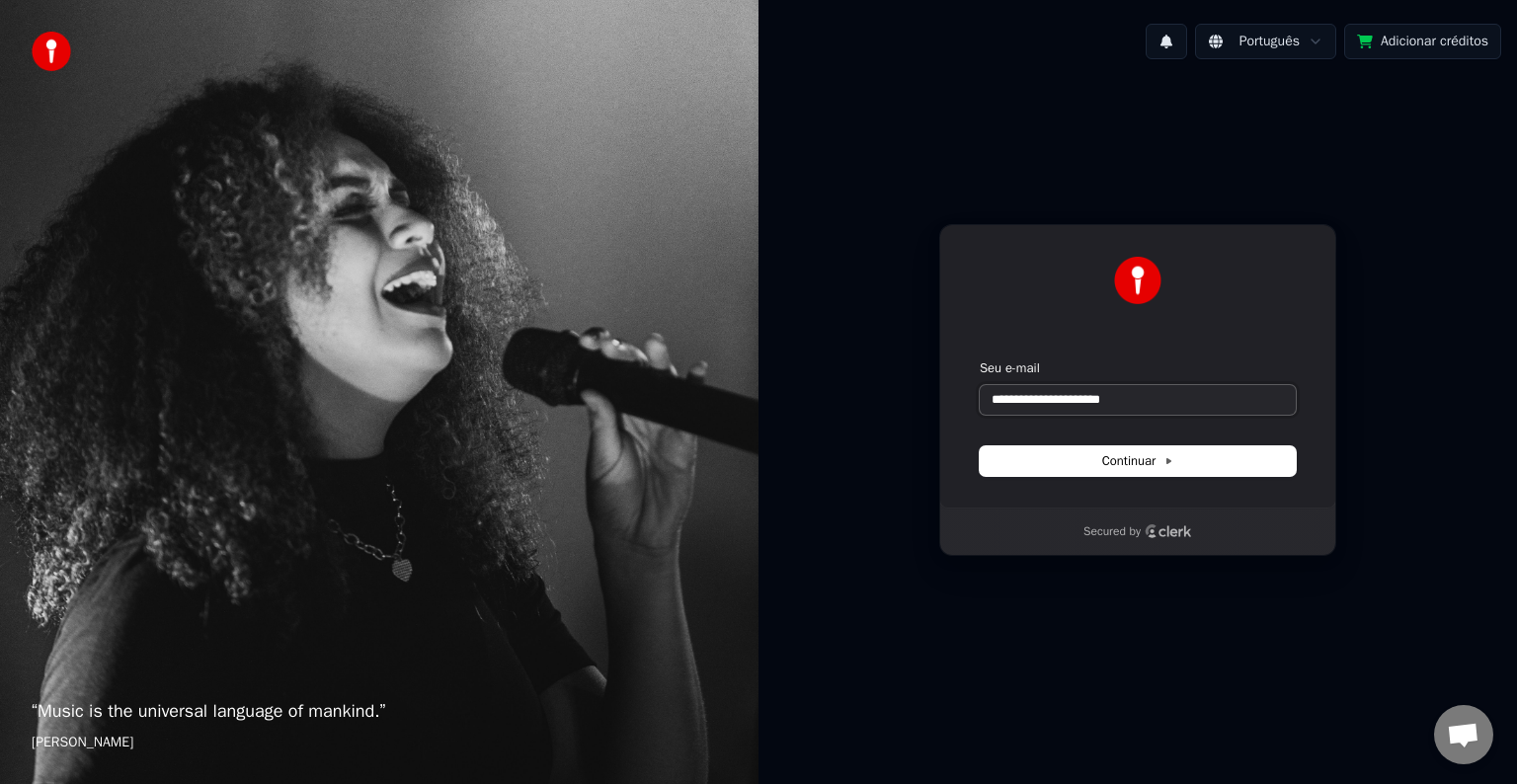 click at bounding box center [980, 359] 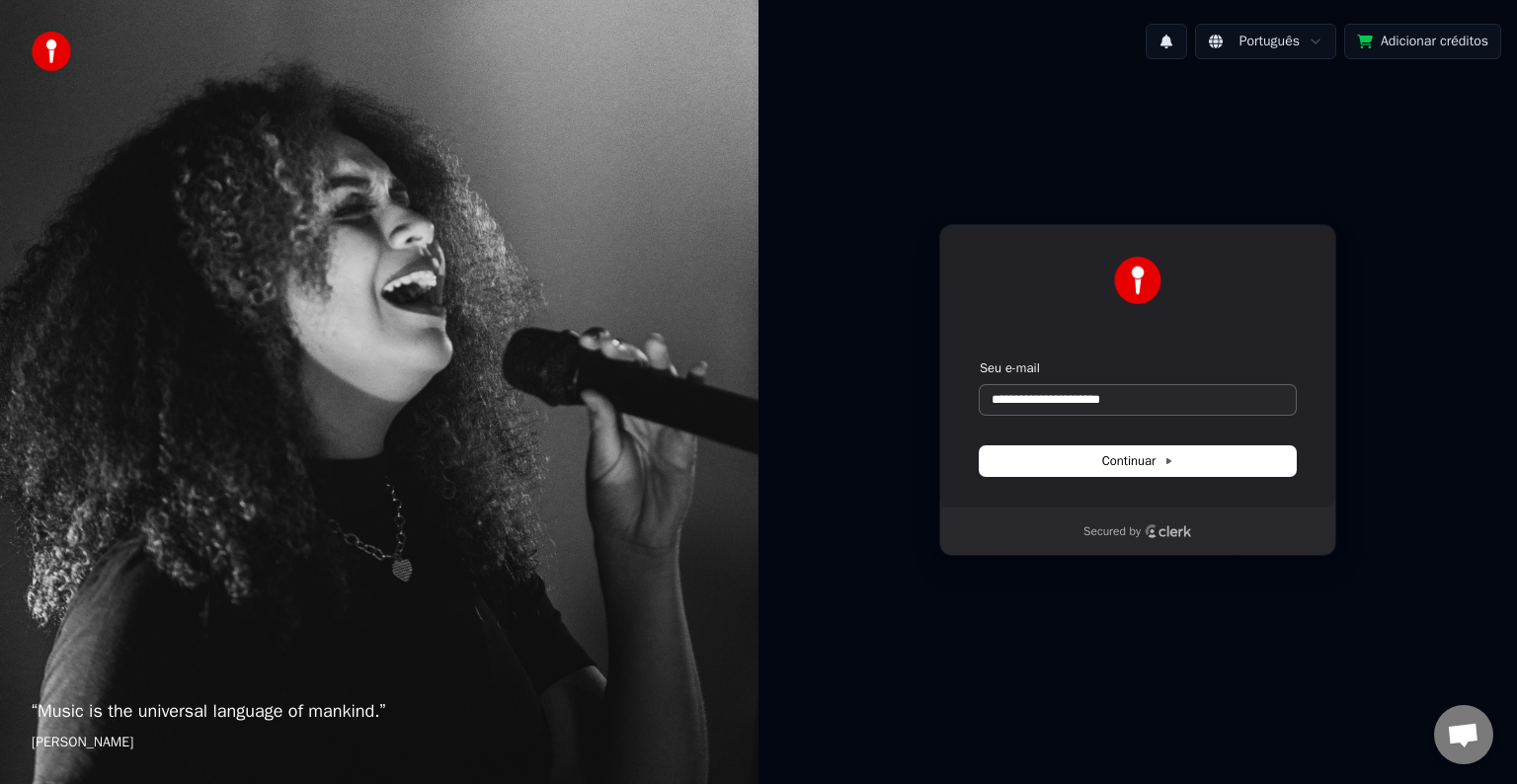 type on "**********" 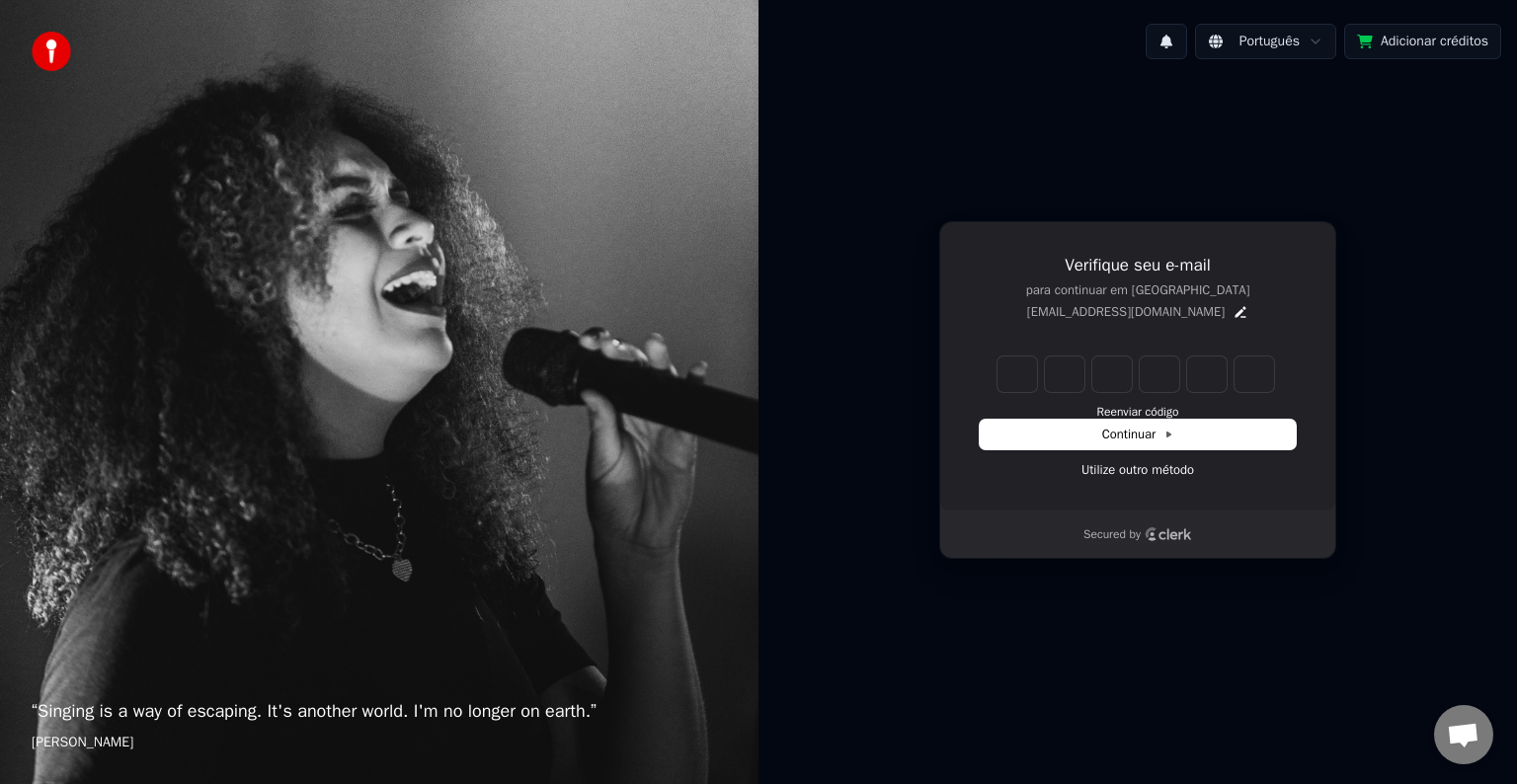 type on "*" 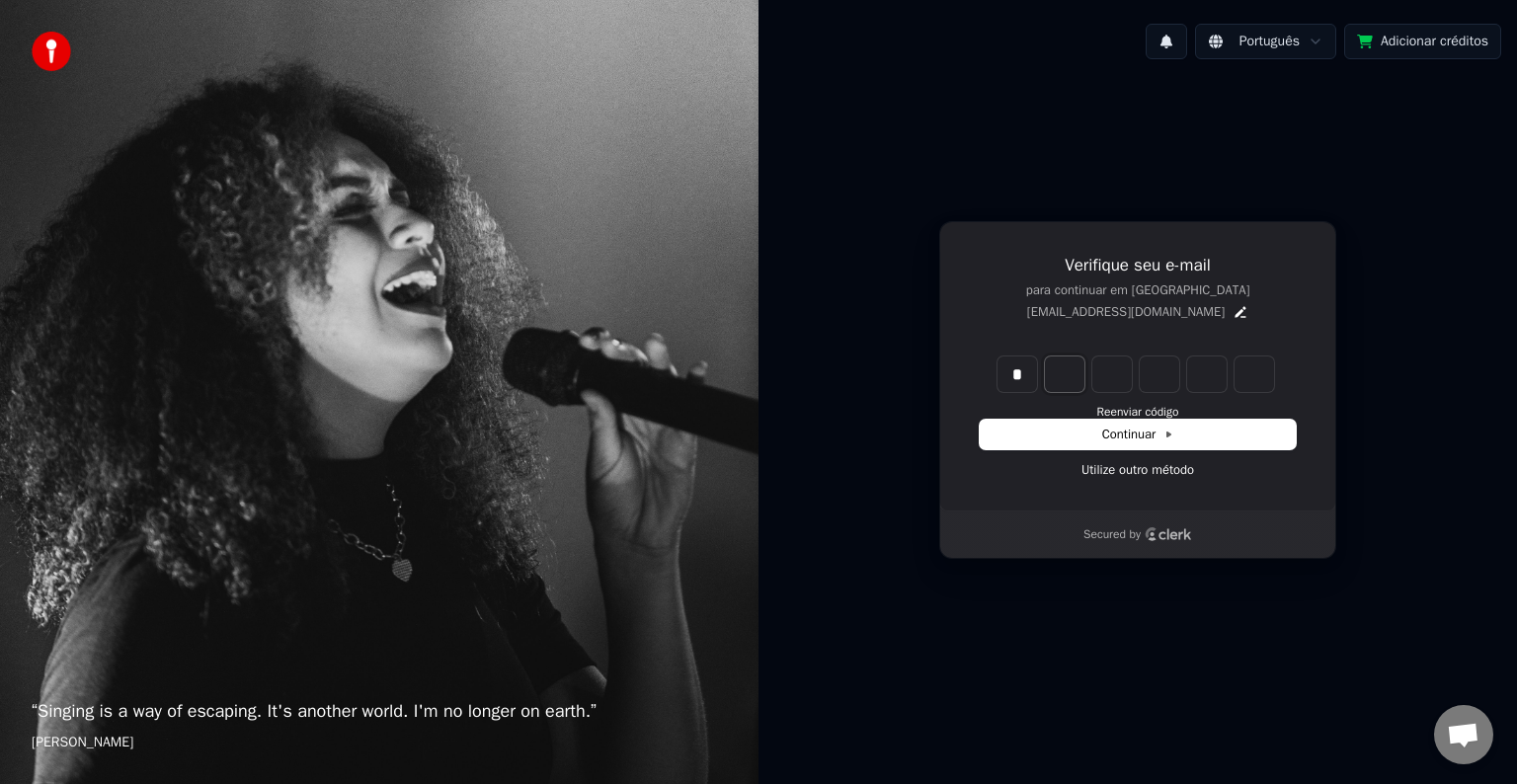 type on "*" 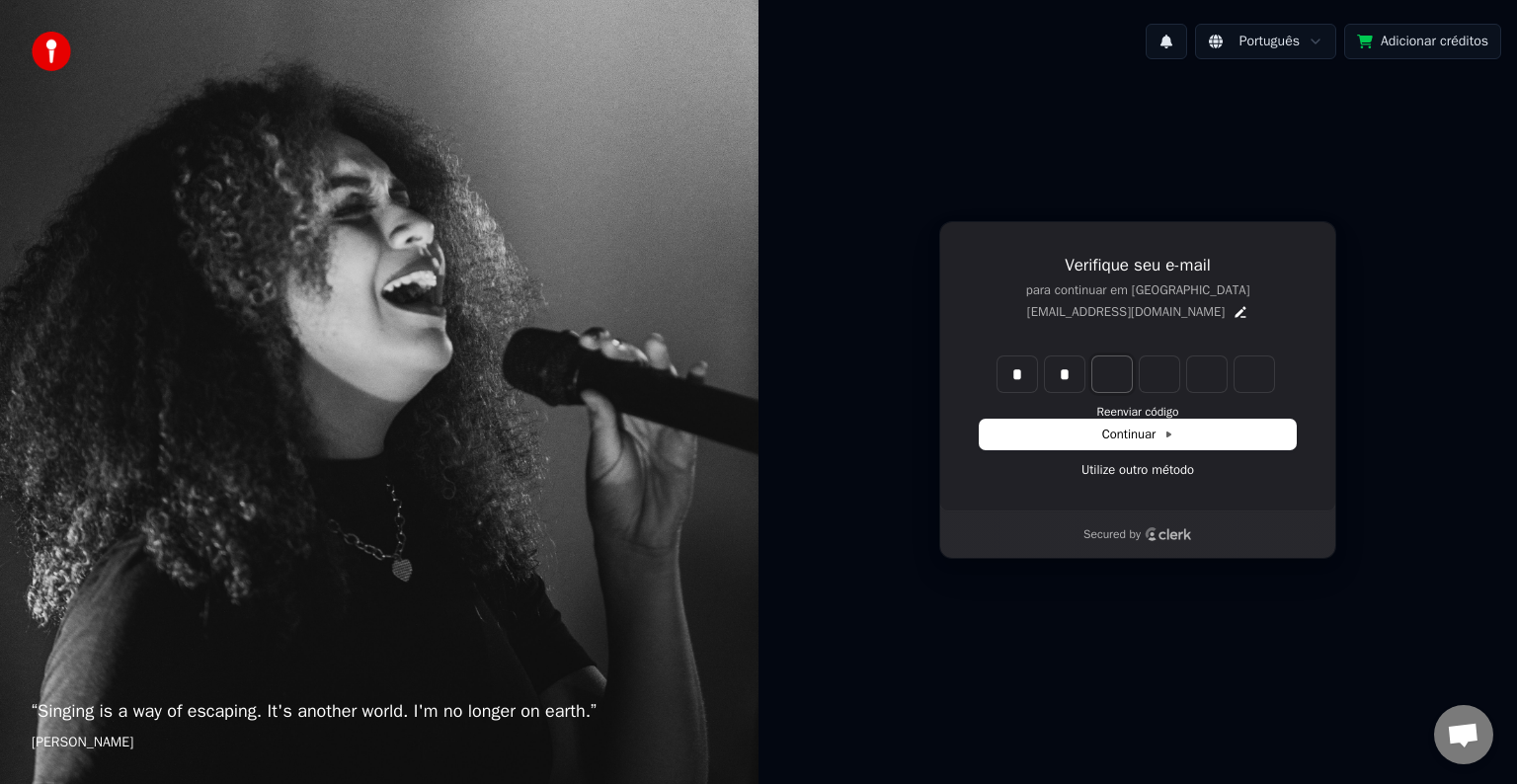 type on "**" 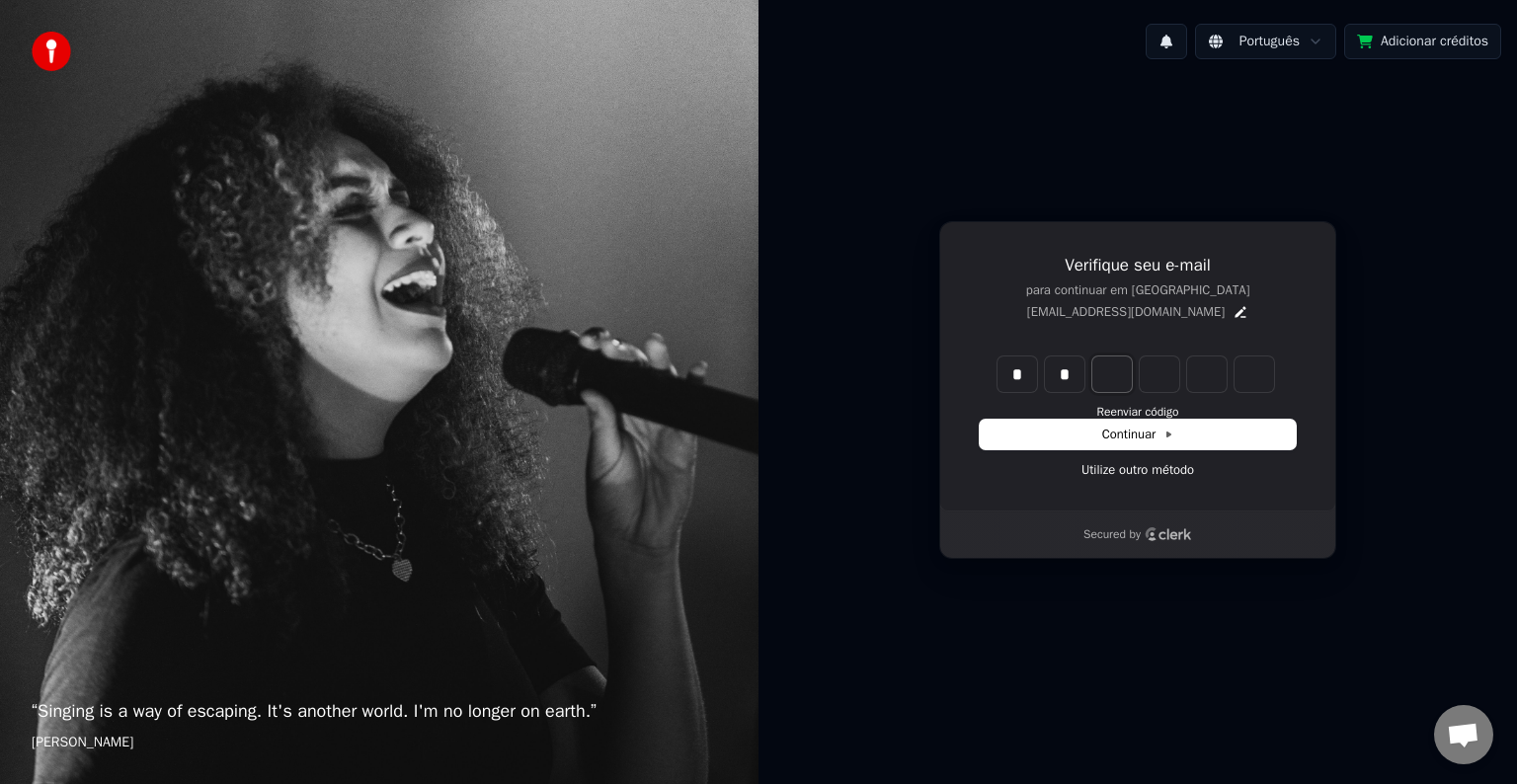 type on "*" 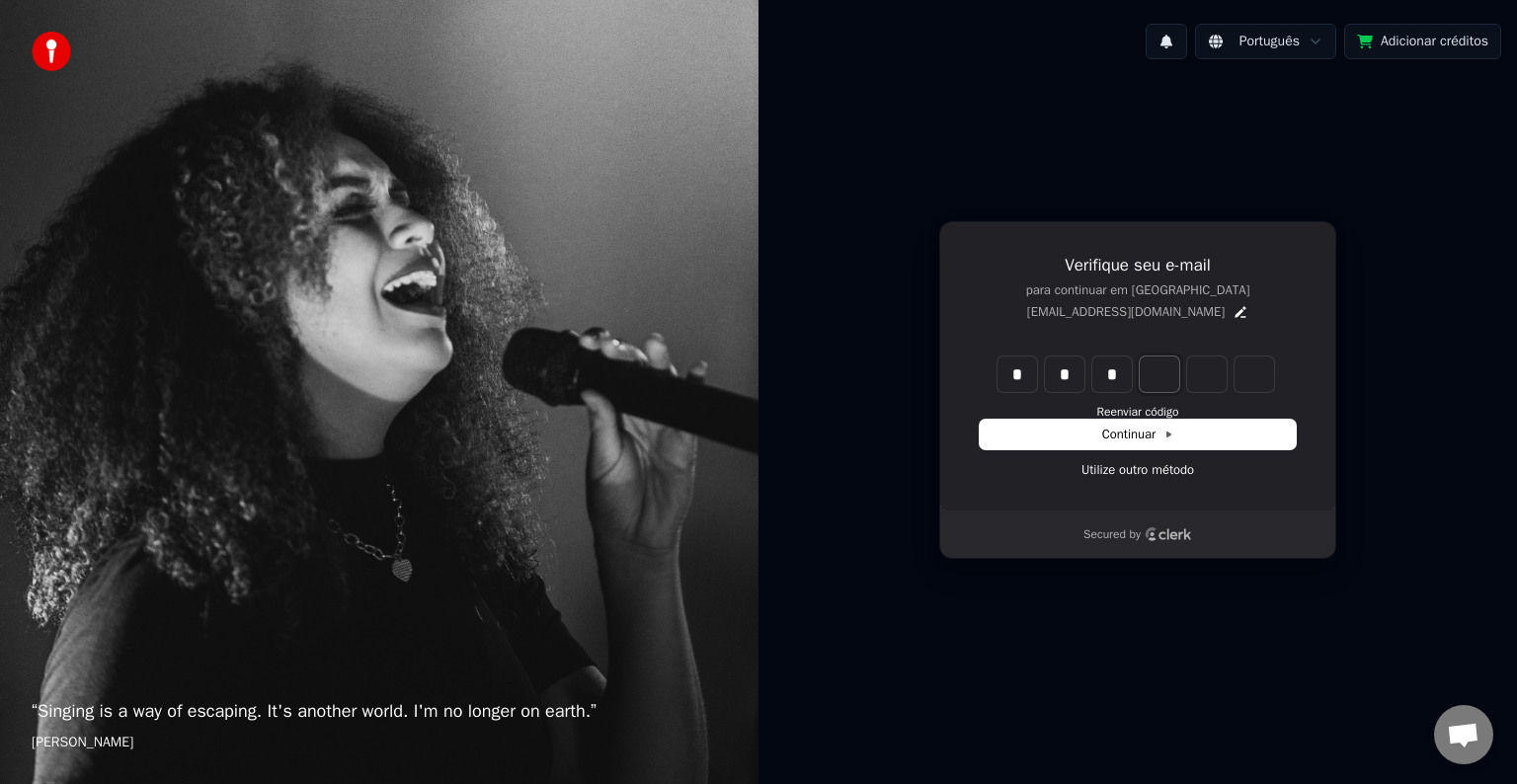type on "***" 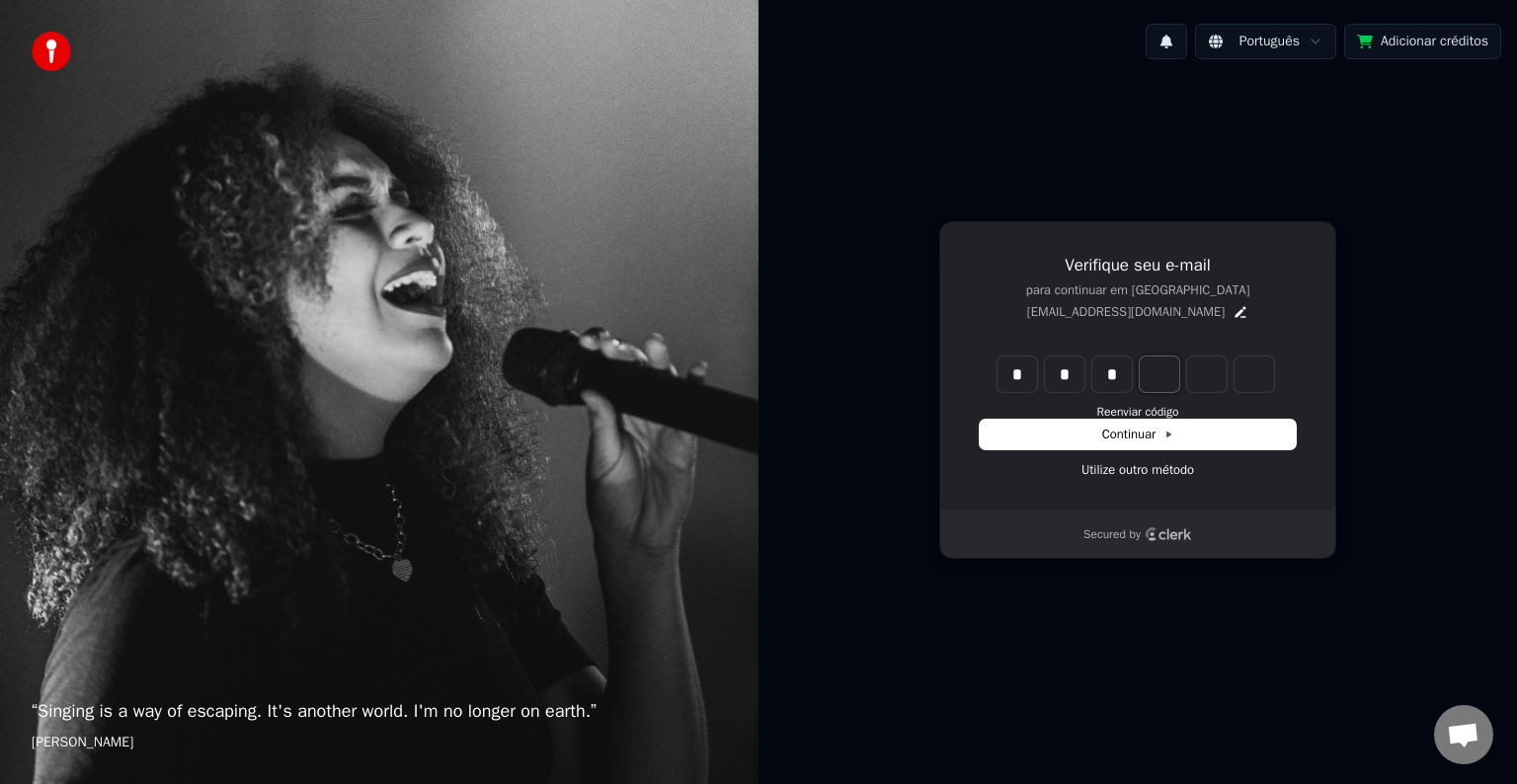 type on "*" 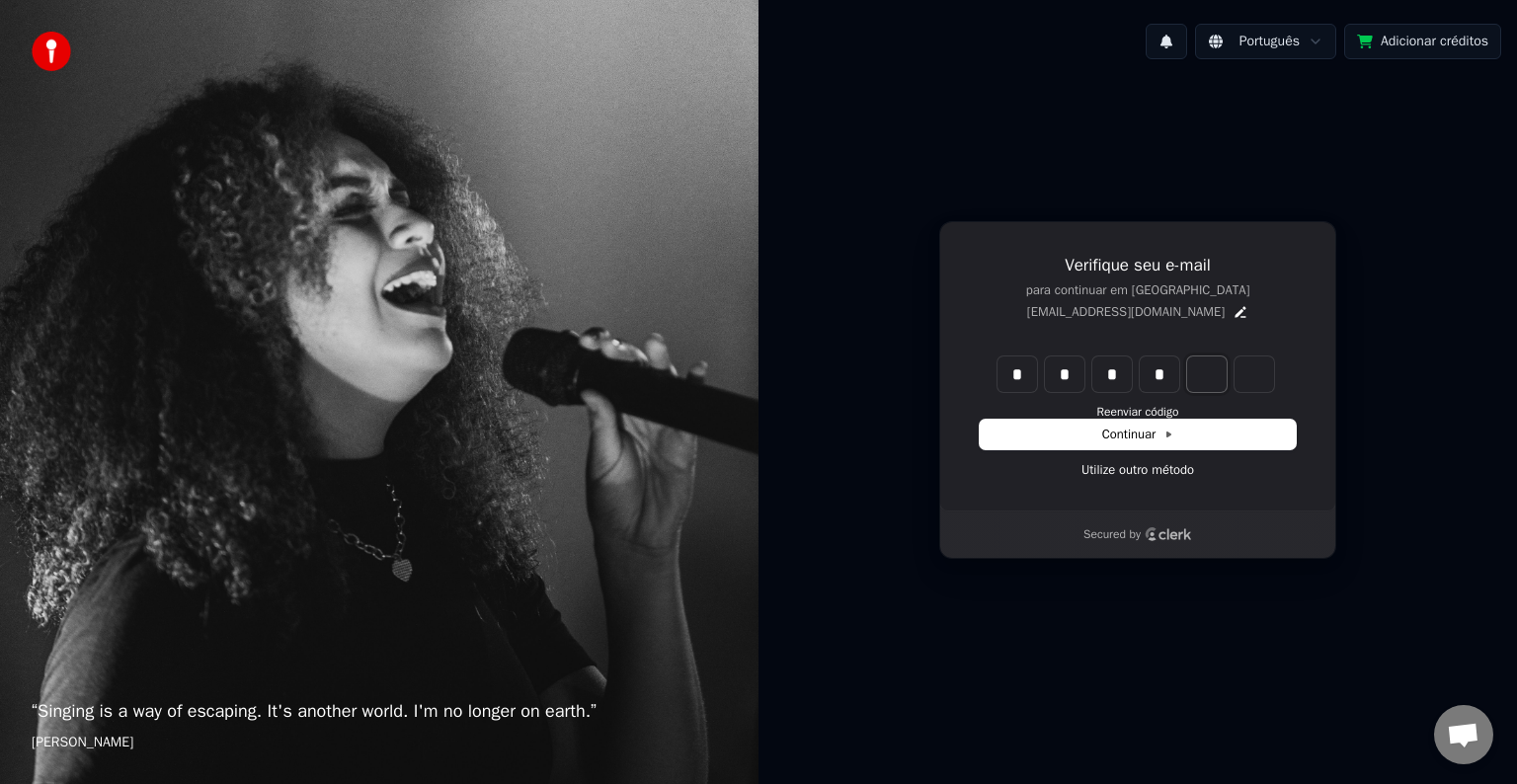 type on "****" 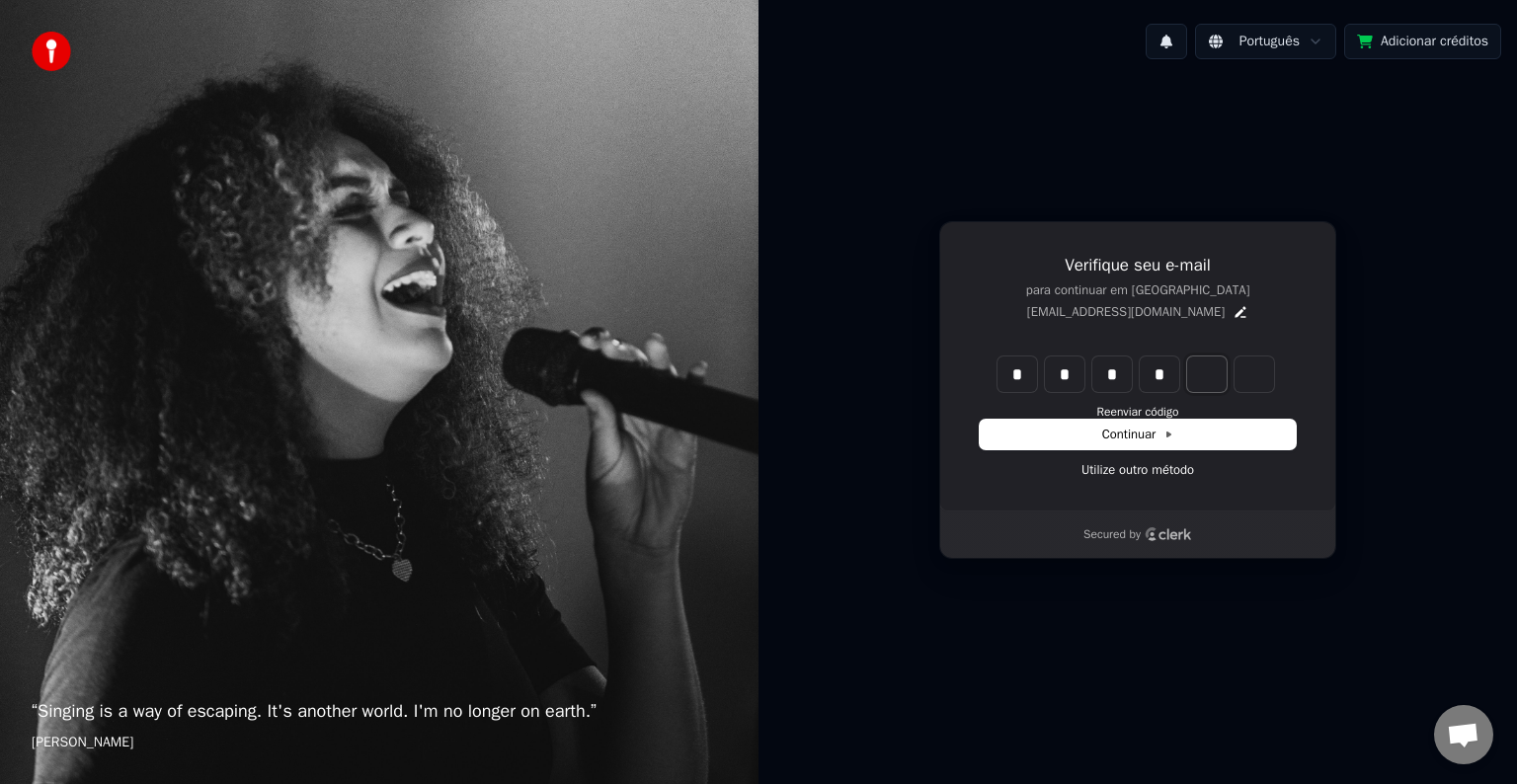 type on "*" 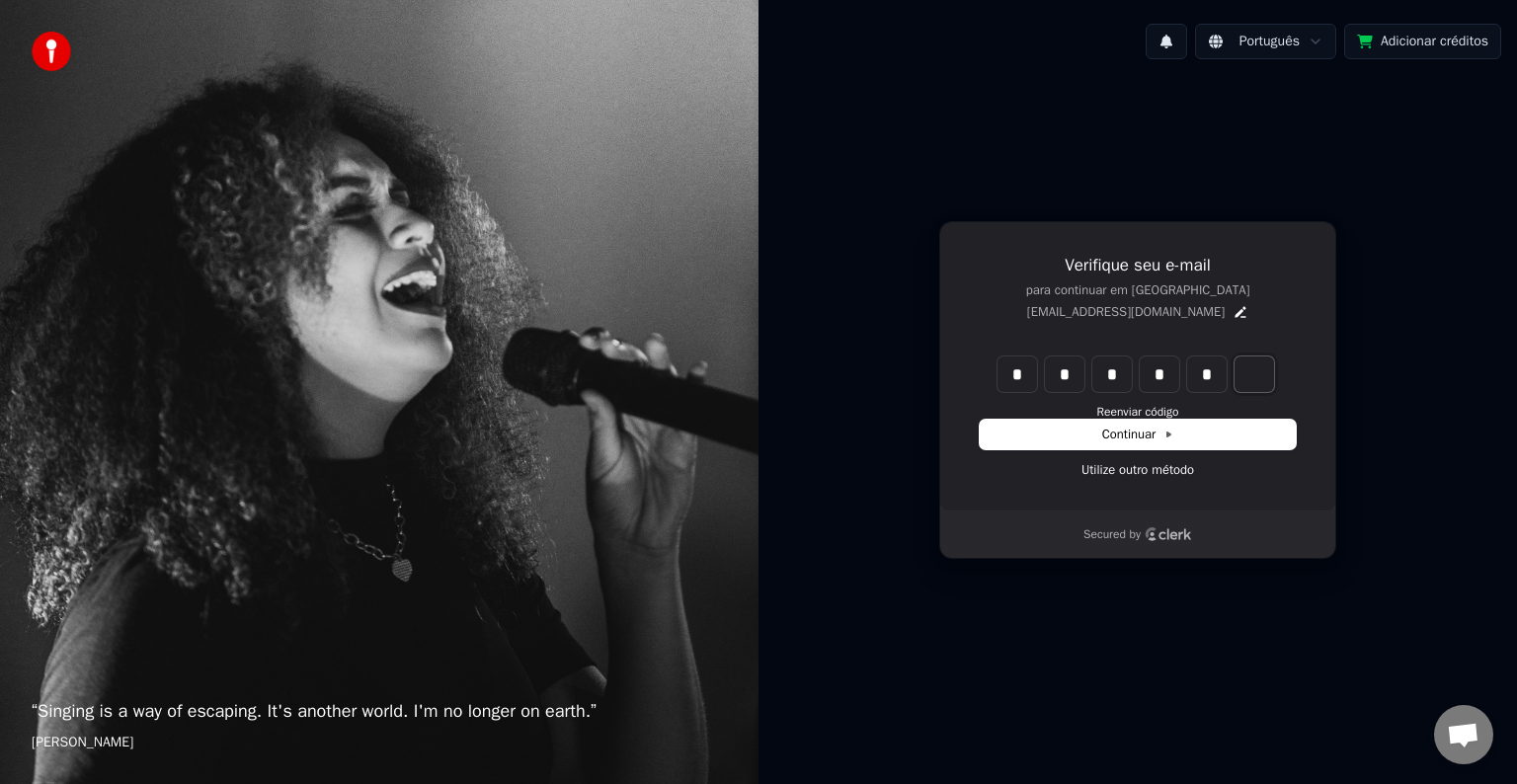 type on "*****" 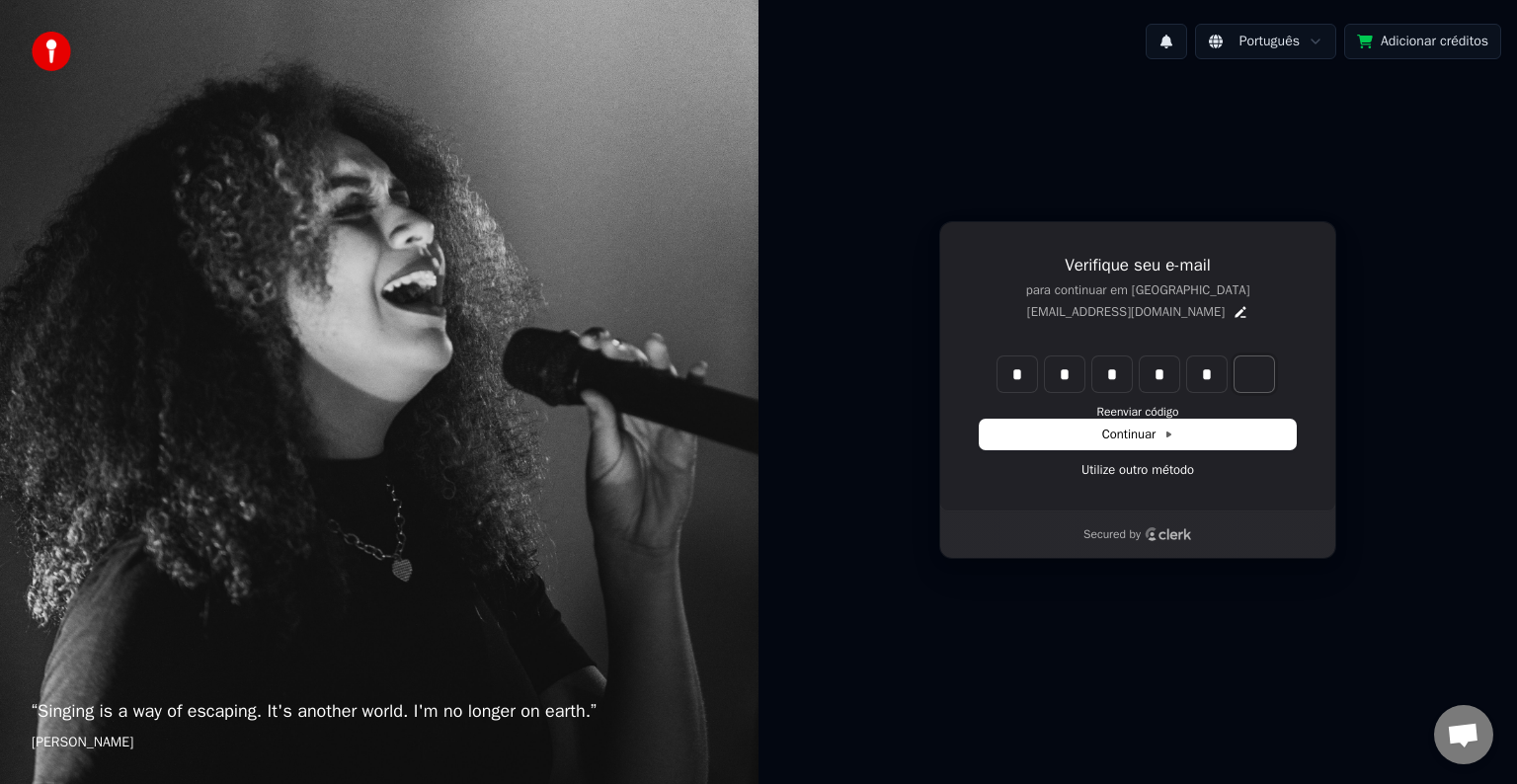 type on "*" 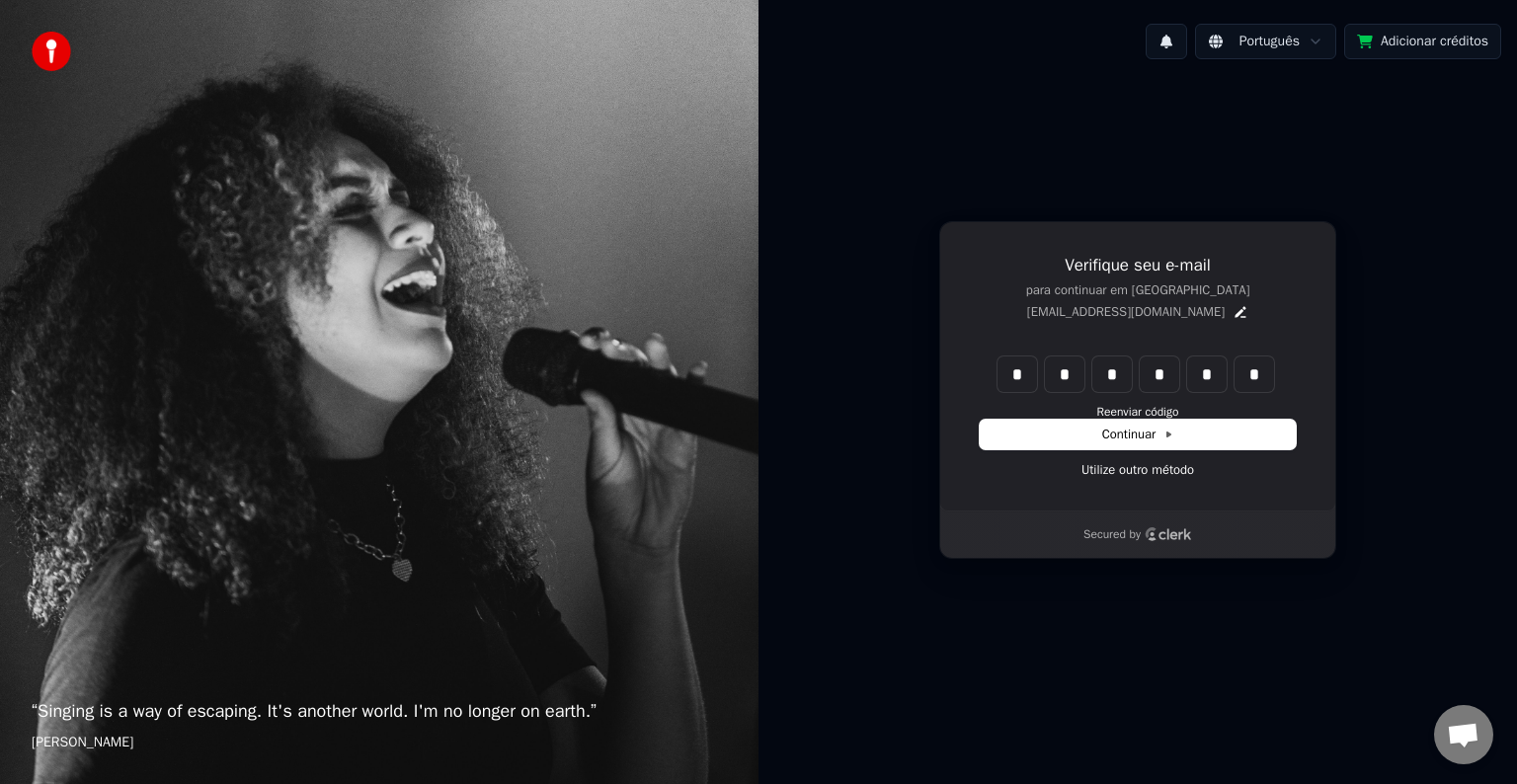 type on "******" 